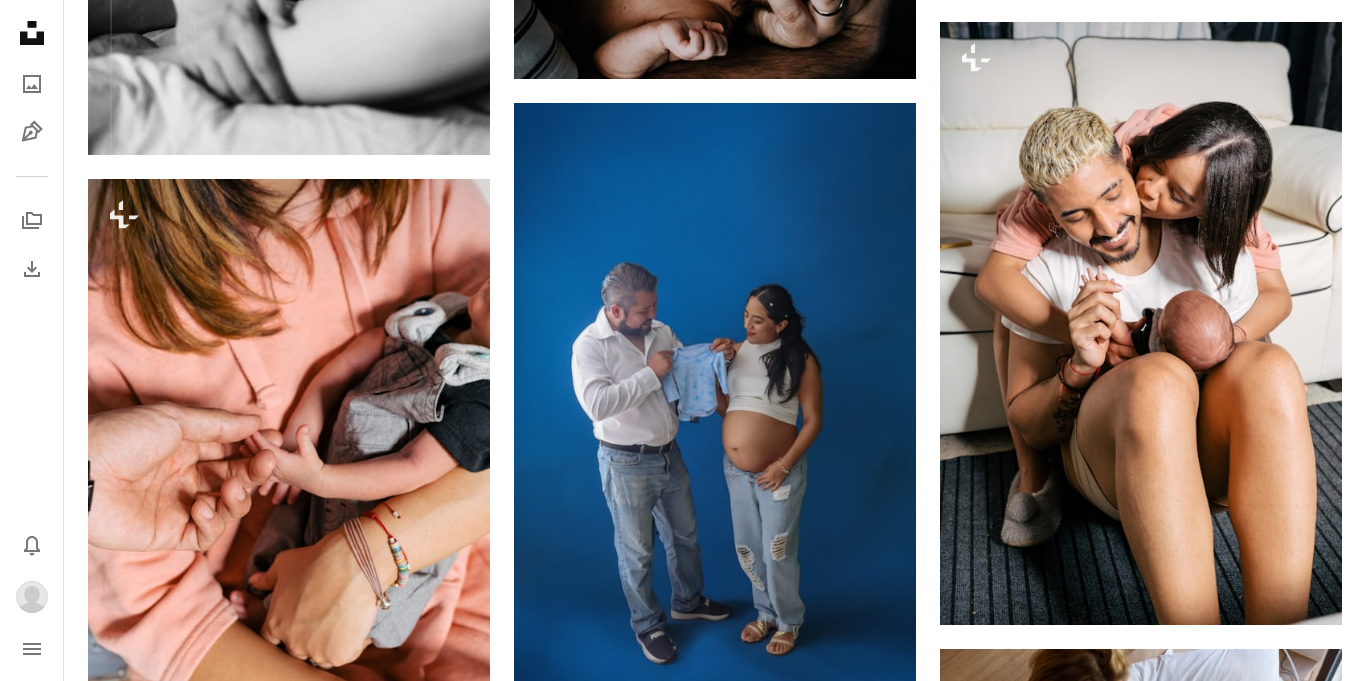 scroll, scrollTop: 30840, scrollLeft: 0, axis: vertical 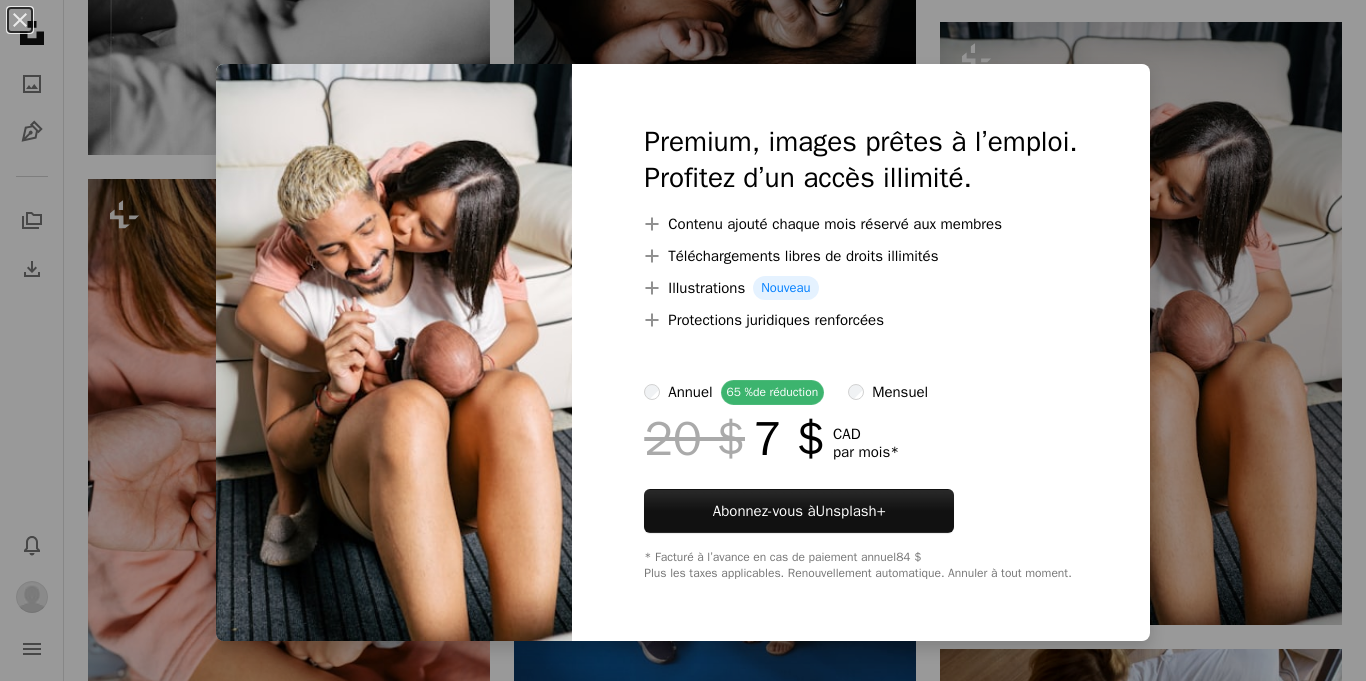type 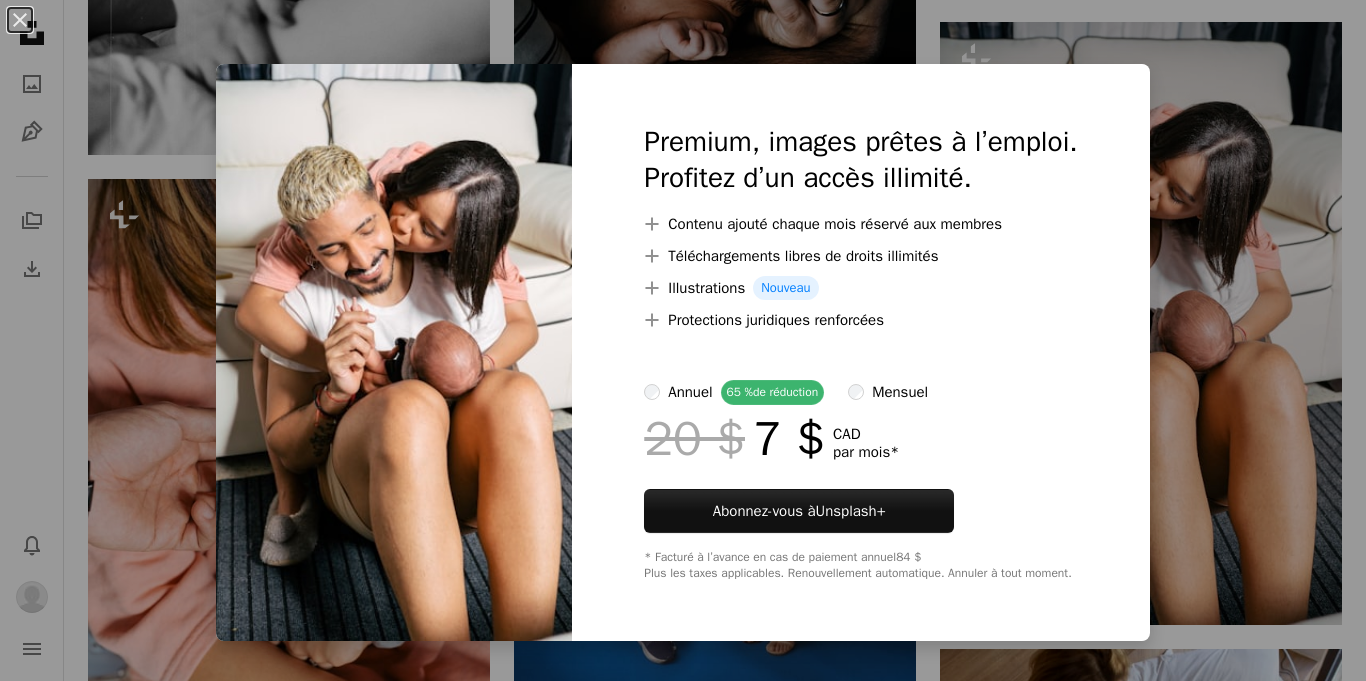click on "An X shape Premium, images prêtes à l’emploi. Profitez d’un accès illimité. A plus sign Contenu ajouté chaque mois réservé aux membres A plus sign Téléchargements libres de droits illimités A plus sign Illustrations  Nouveau A plus sign Protections juridiques renforcées annuel 65 %  de réduction mensuel 20 $   7 $ CAD par mois * Abonnez-vous à  Unsplash+ * Facturé à l’avance en cas de paiement annuel  84 $ Plus les taxes applicables. Renouvellement automatique. Annuler à tout moment." at bounding box center [683, 340] 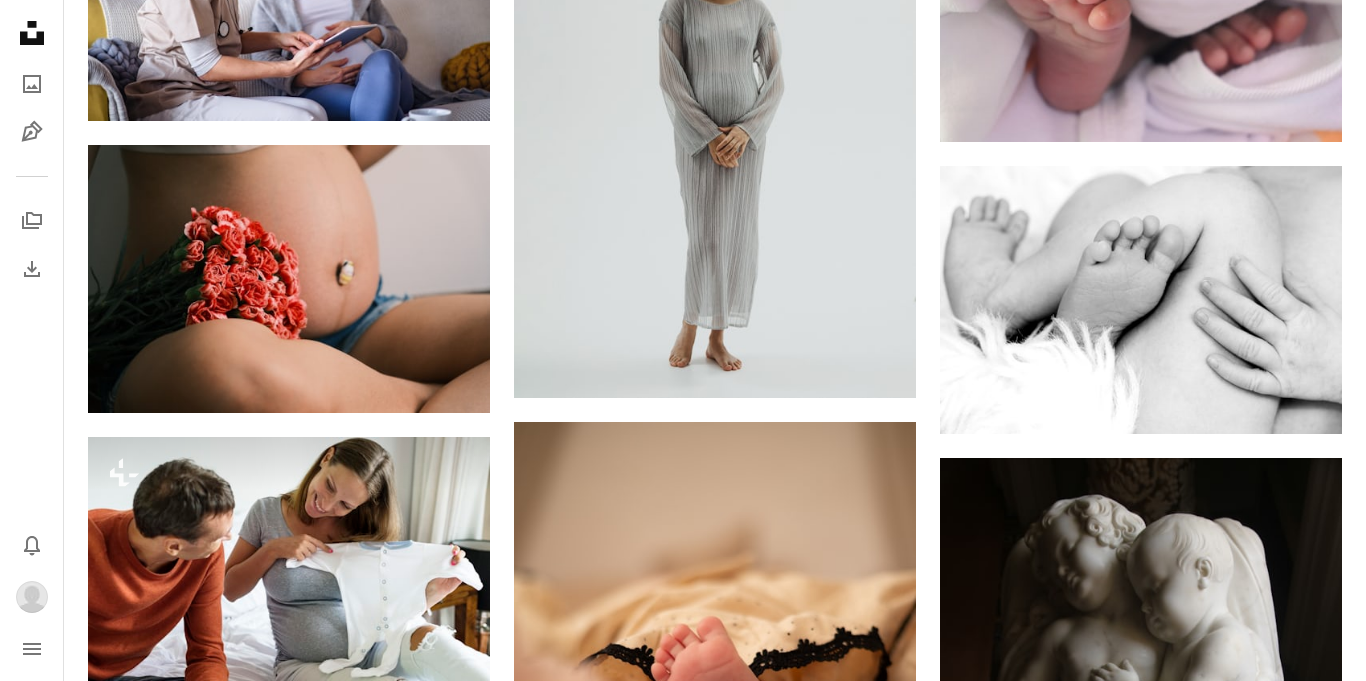 scroll, scrollTop: 39600, scrollLeft: 0, axis: vertical 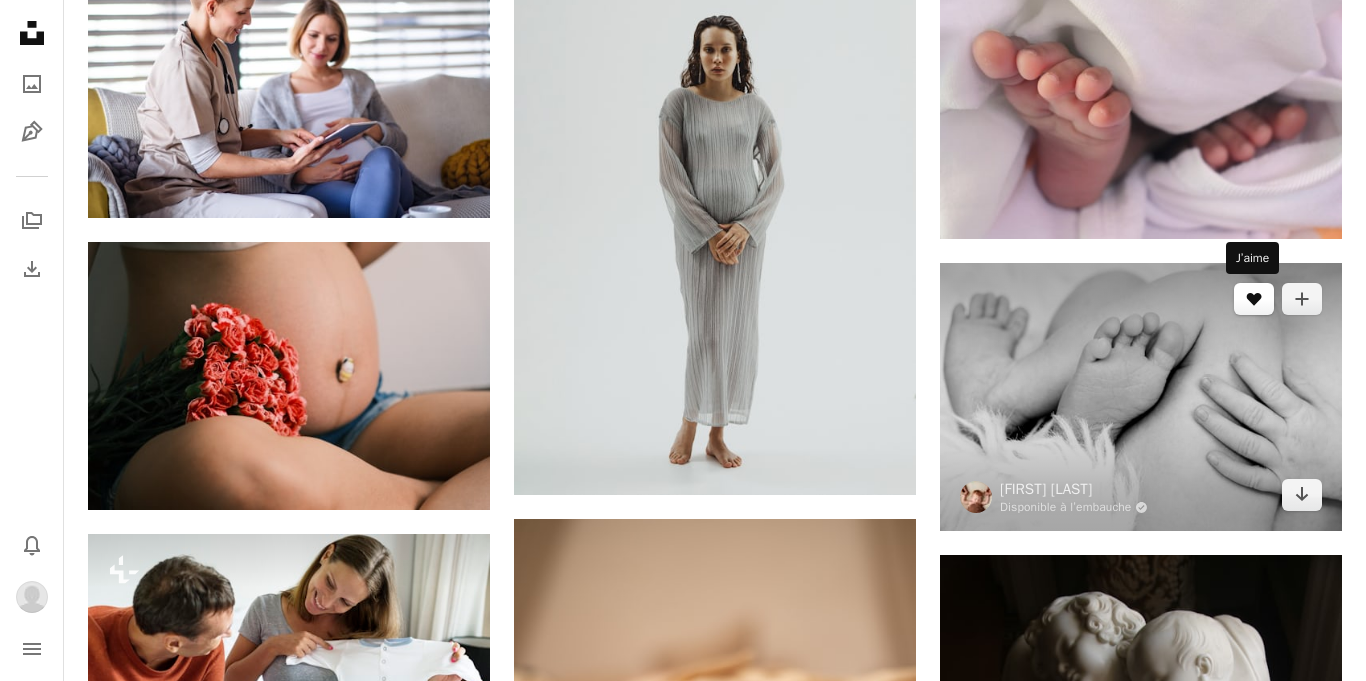 click on "A heart" 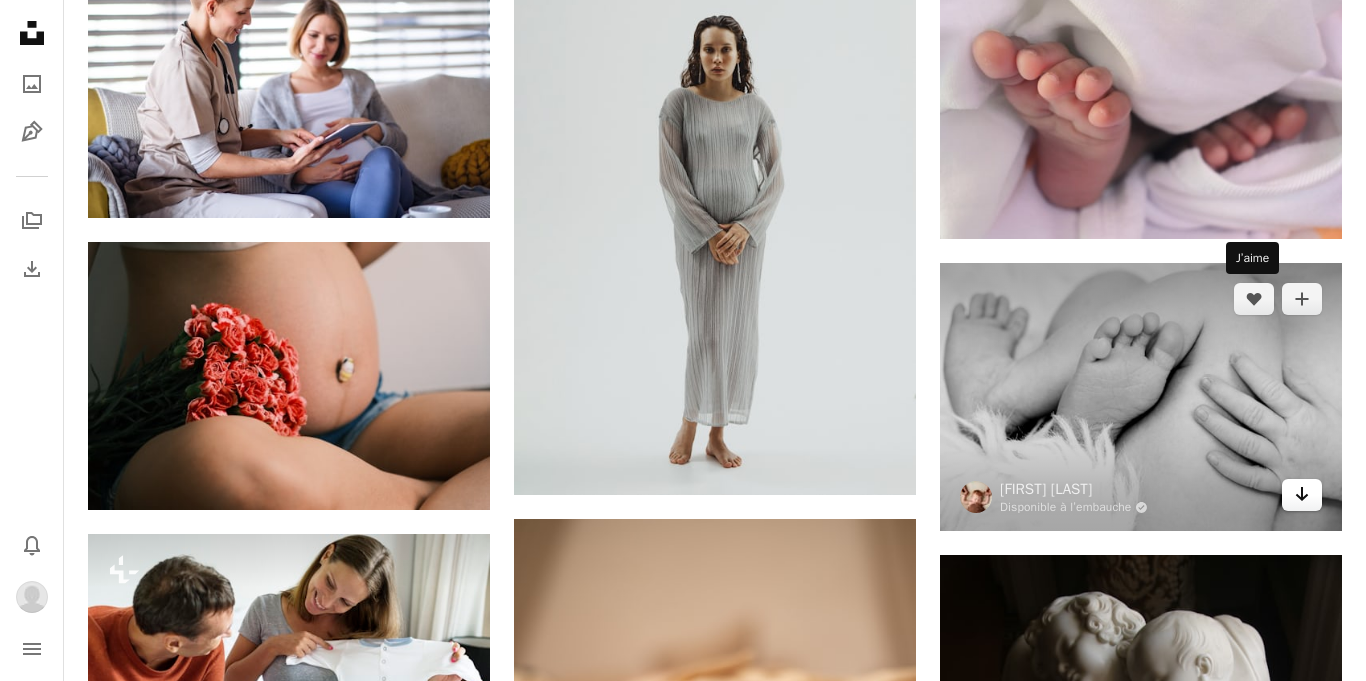 click on "Arrow pointing down" 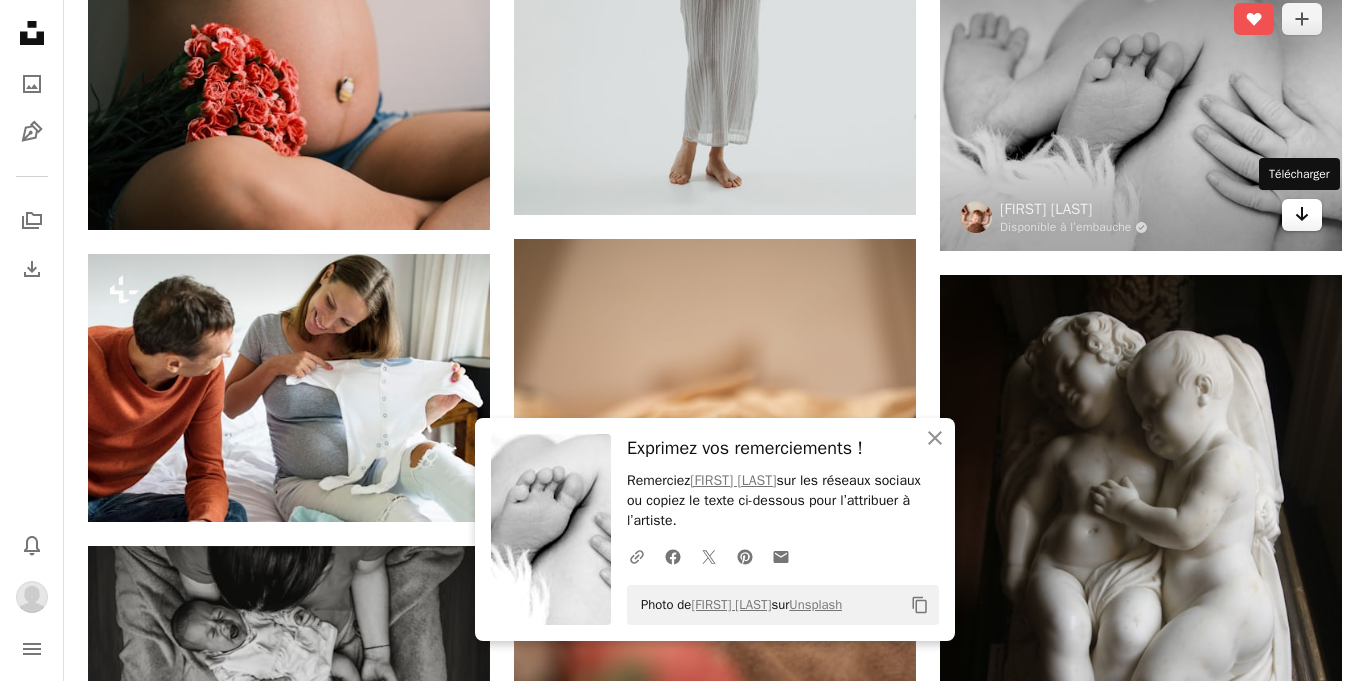 scroll, scrollTop: 39920, scrollLeft: 0, axis: vertical 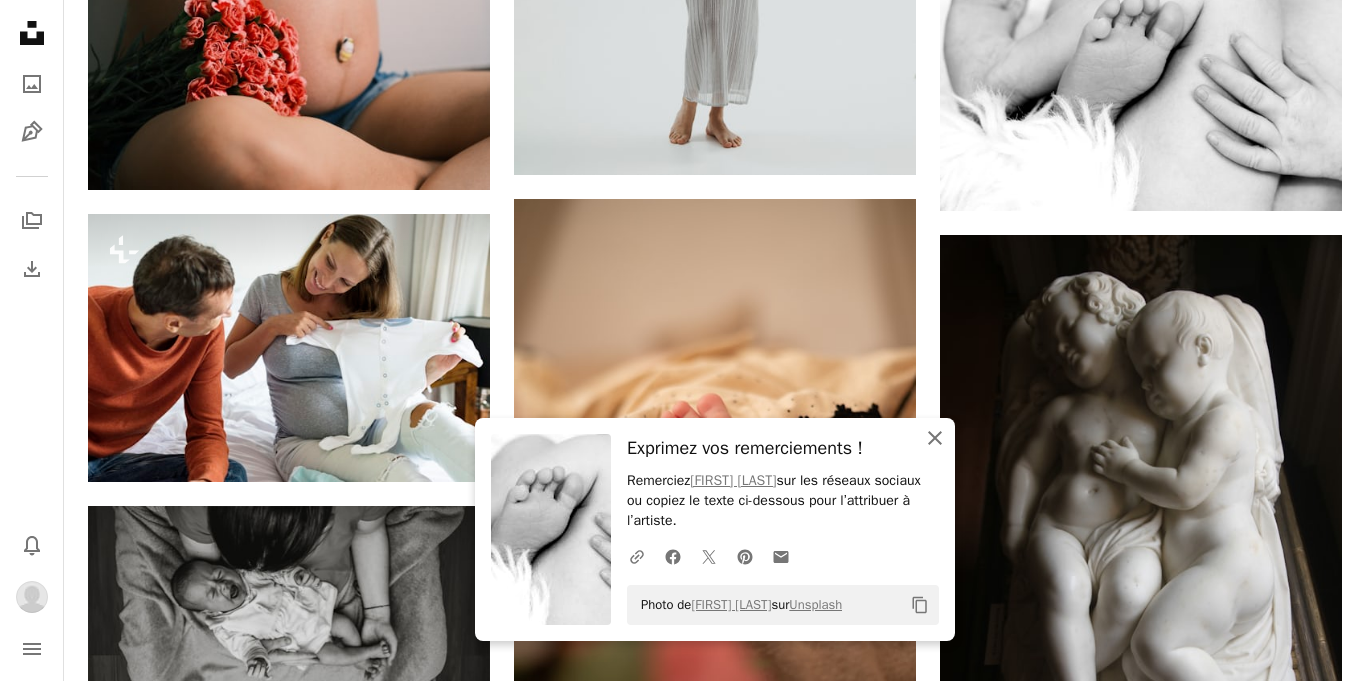 click on "An X shape" 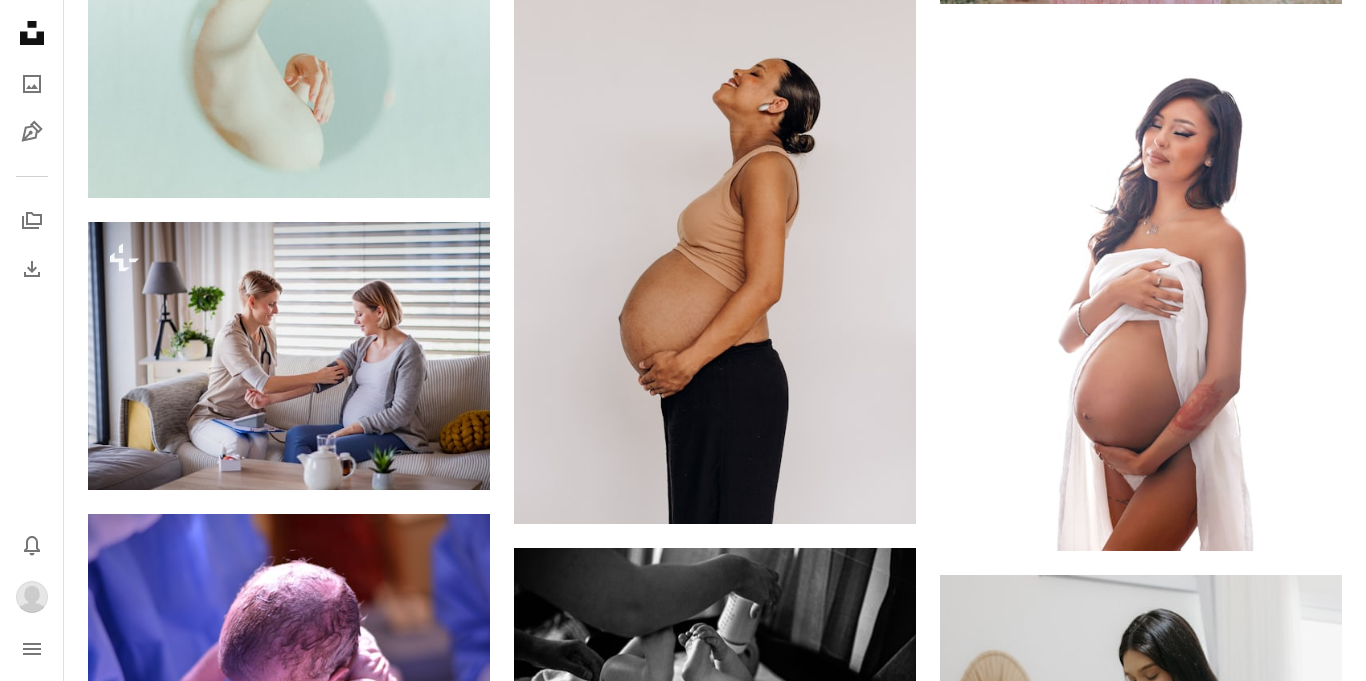 scroll, scrollTop: 45240, scrollLeft: 0, axis: vertical 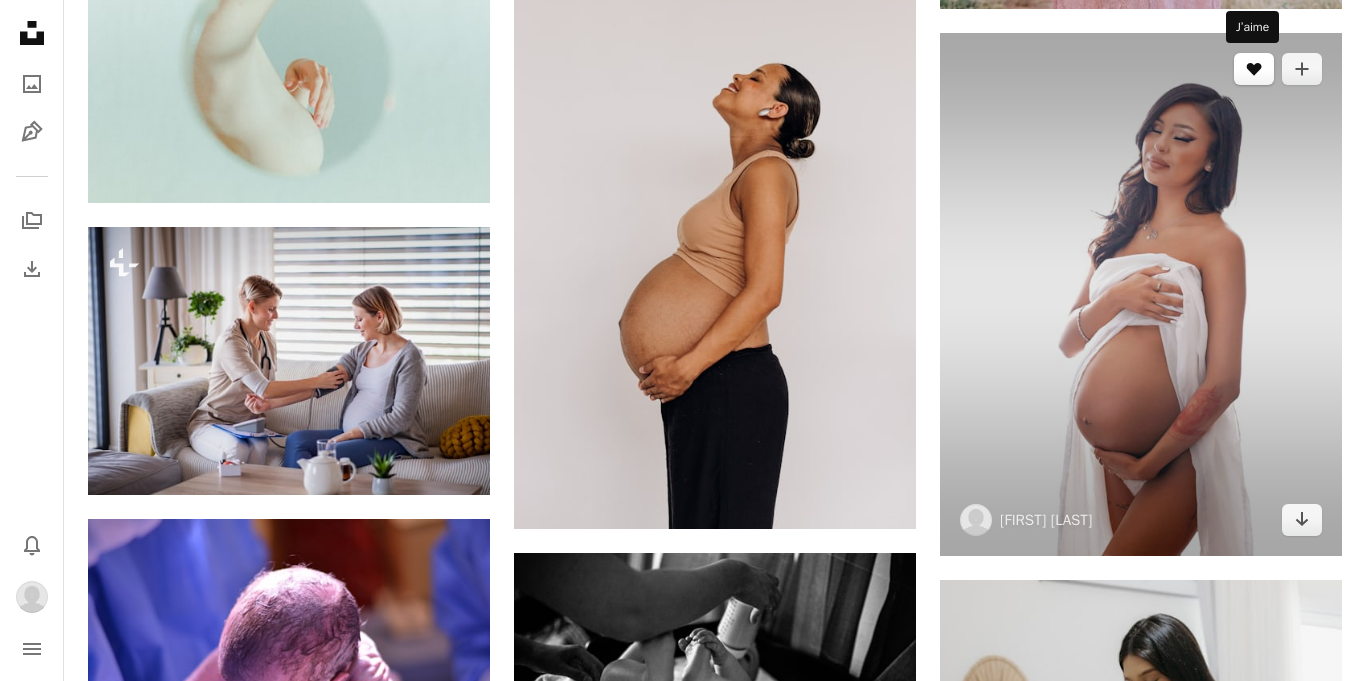 click 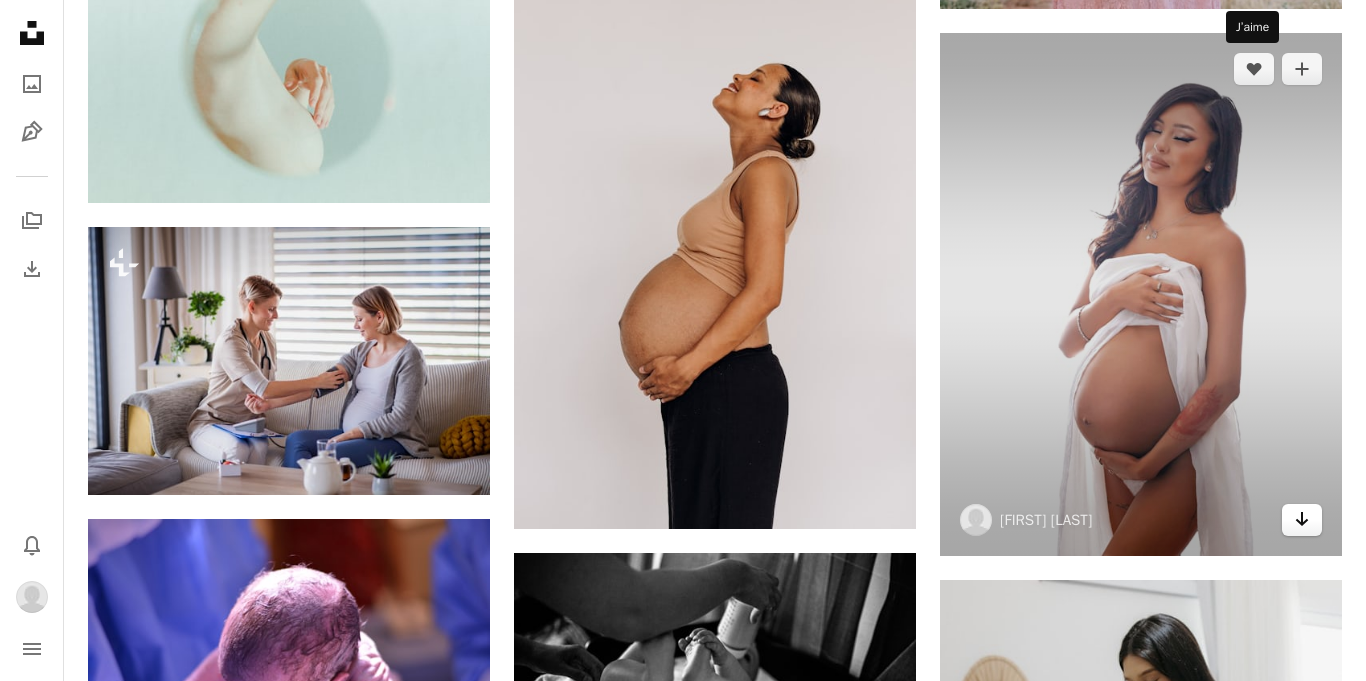 click 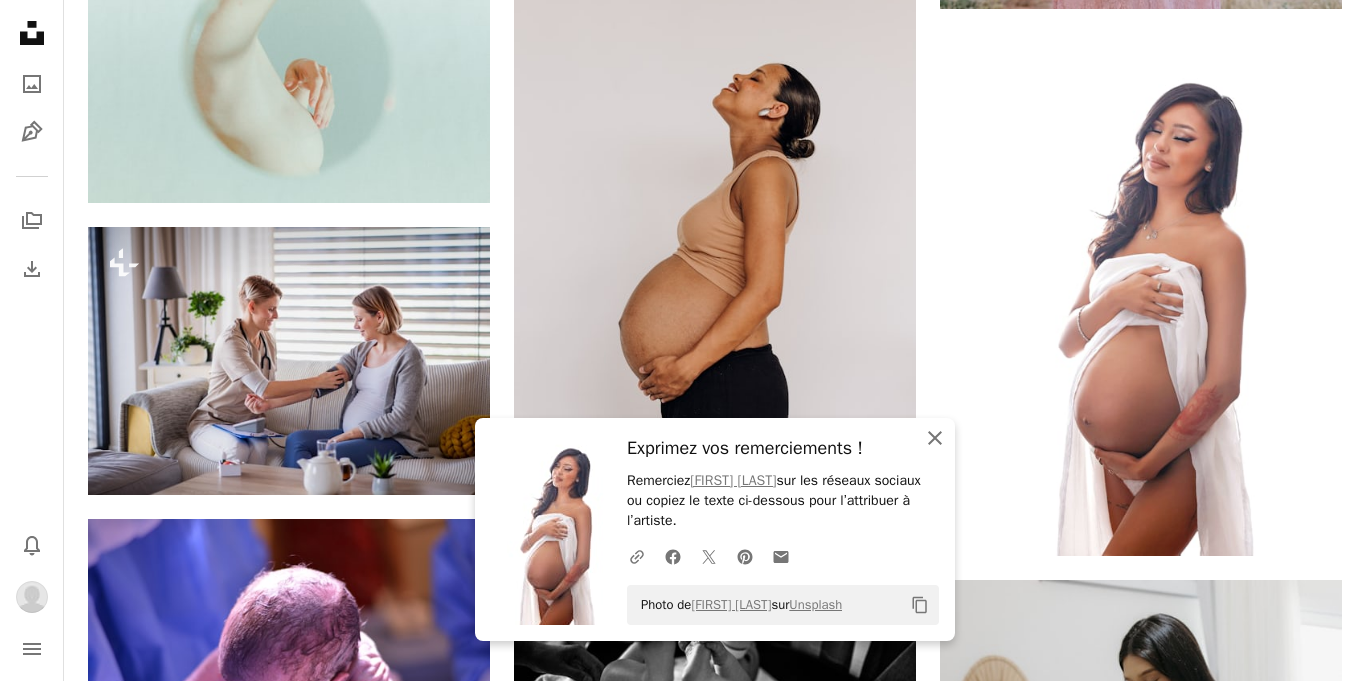click on "An X shape" 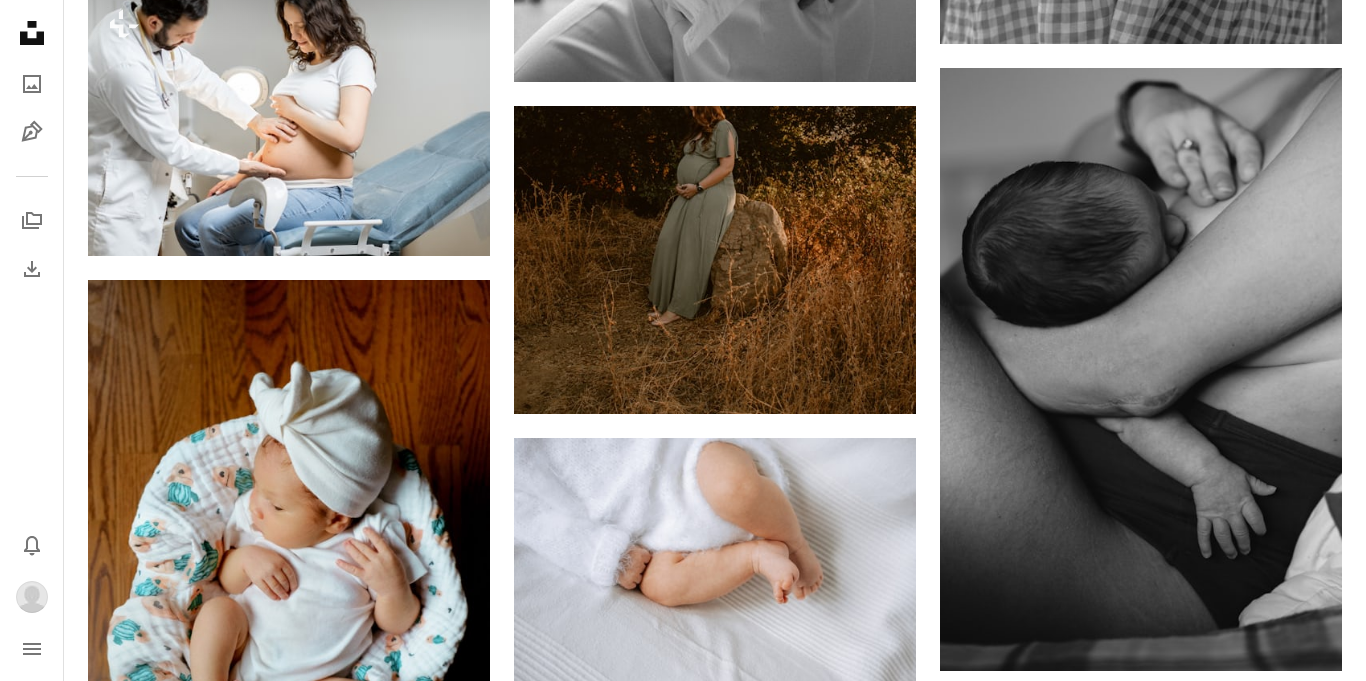 scroll, scrollTop: 51080, scrollLeft: 0, axis: vertical 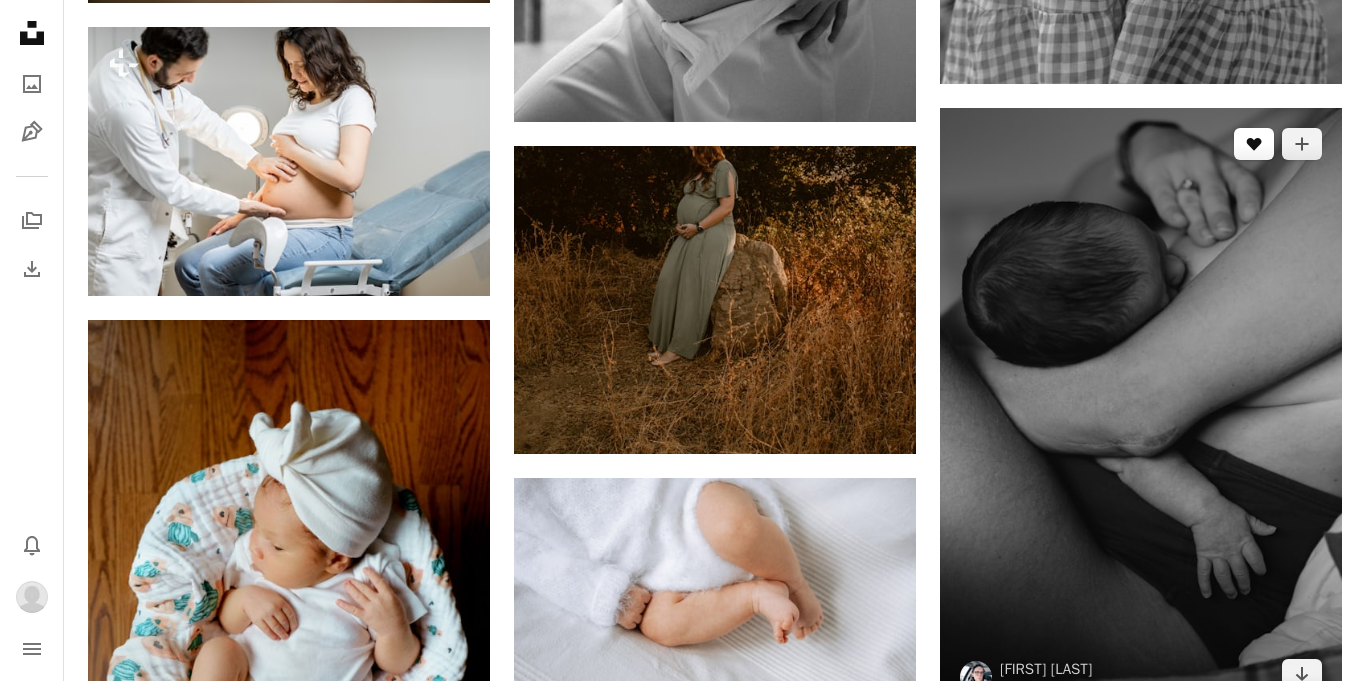click on "A heart" 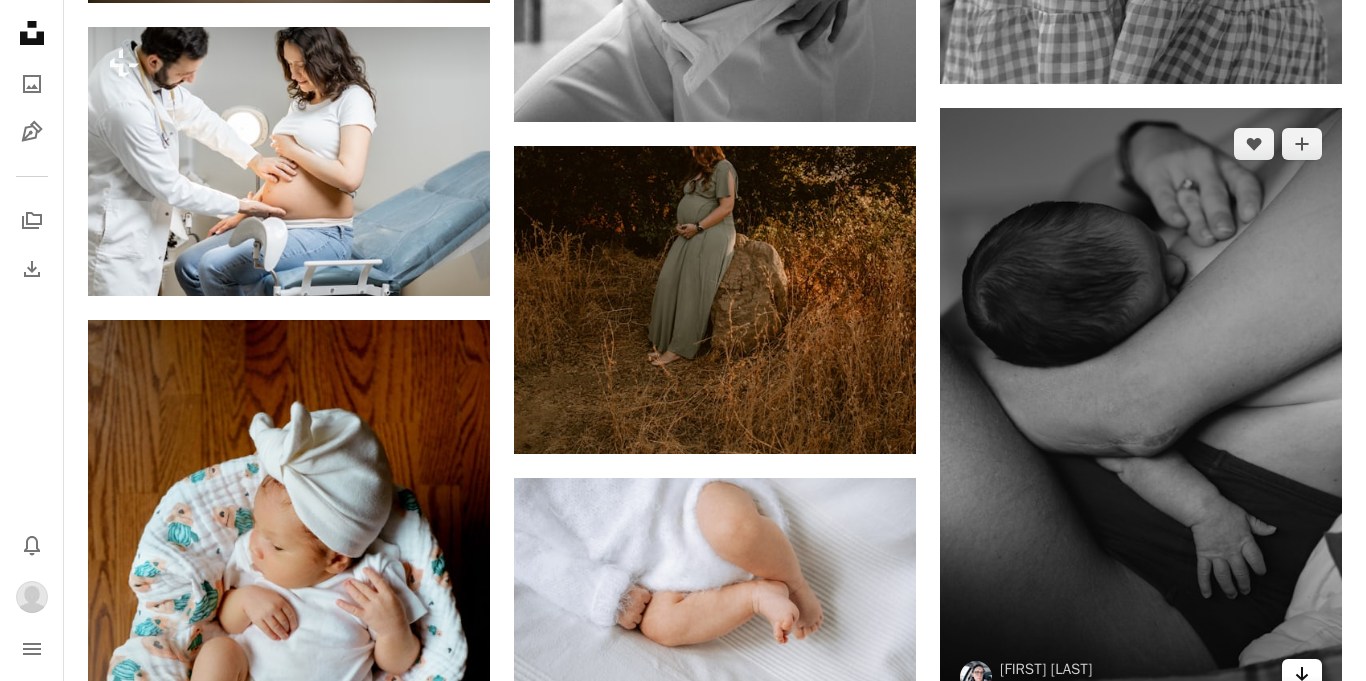 click 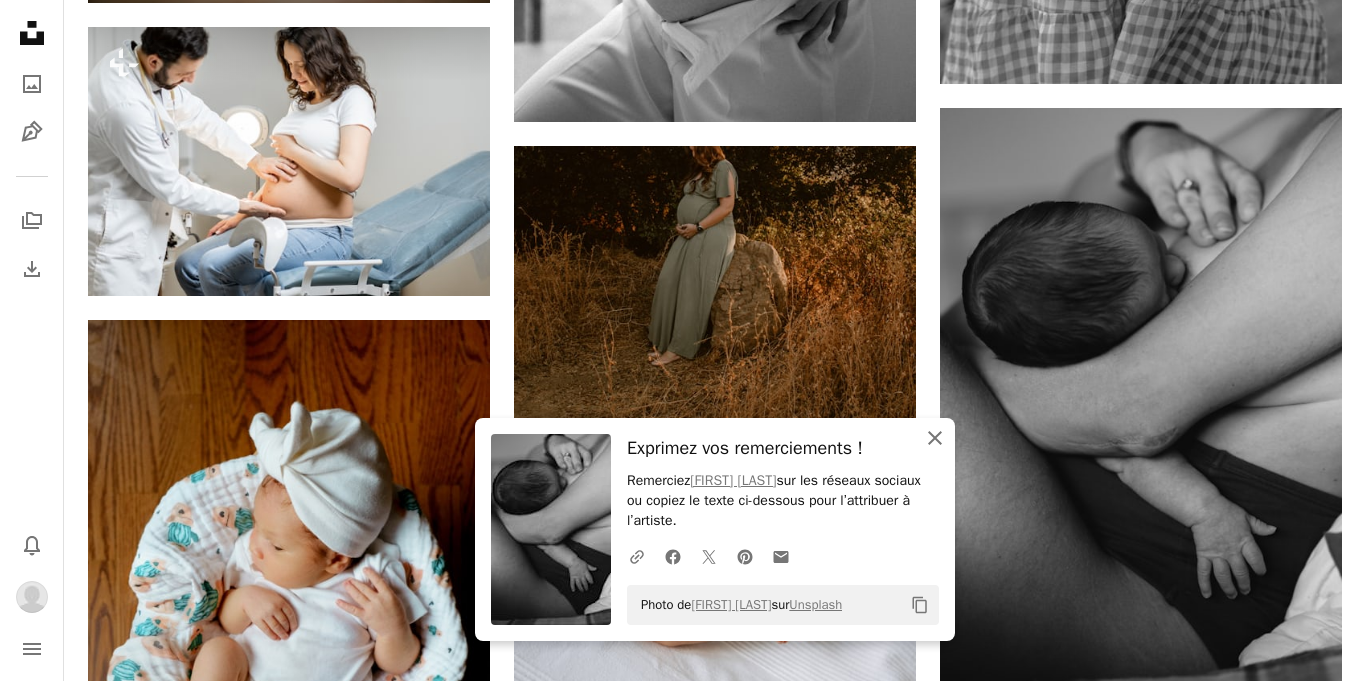 click 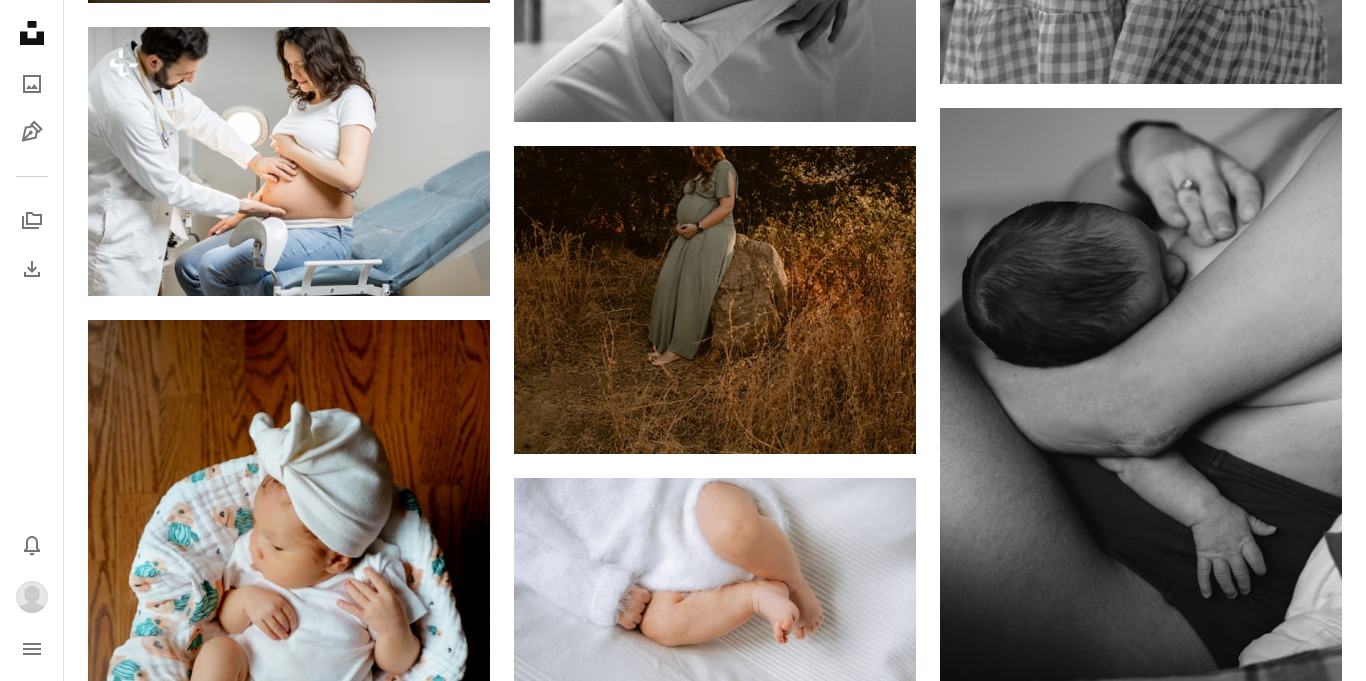 click on "Plus sign for Unsplash+ A heart A plus sign [FIRST] [LAST] Pour Unsplash+ A lock Télécharger A heart A plus sign Getty Images Pour Unsplash+ A lock Télécharger A heart A plus sign [FIRST] [LAST] Arrow pointing down A heart A plus sign [FIRST] [LAST] Disponible à l’embauche A checkmark inside of a circle Arrow pointing down A heart A plus sign [FIRST] [LAST] Disponible à l’embauche A checkmark inside of a circle Arrow pointing down A heart A plus sign [FIRST] [LAST] Disponible à l’embauche A checkmark inside of a circle Arrow pointing down A heart A plus sign [FIRST] [LAST] Disponible à l’embauche A checkmark inside of a circle Arrow pointing down Plus sign for Unsplash+ A heart A plus sign Getty Images Pour Unsplash+ A lock Télécharger On-brand and on budget images for your next campaign Learn More A heart" at bounding box center [715, -22486] 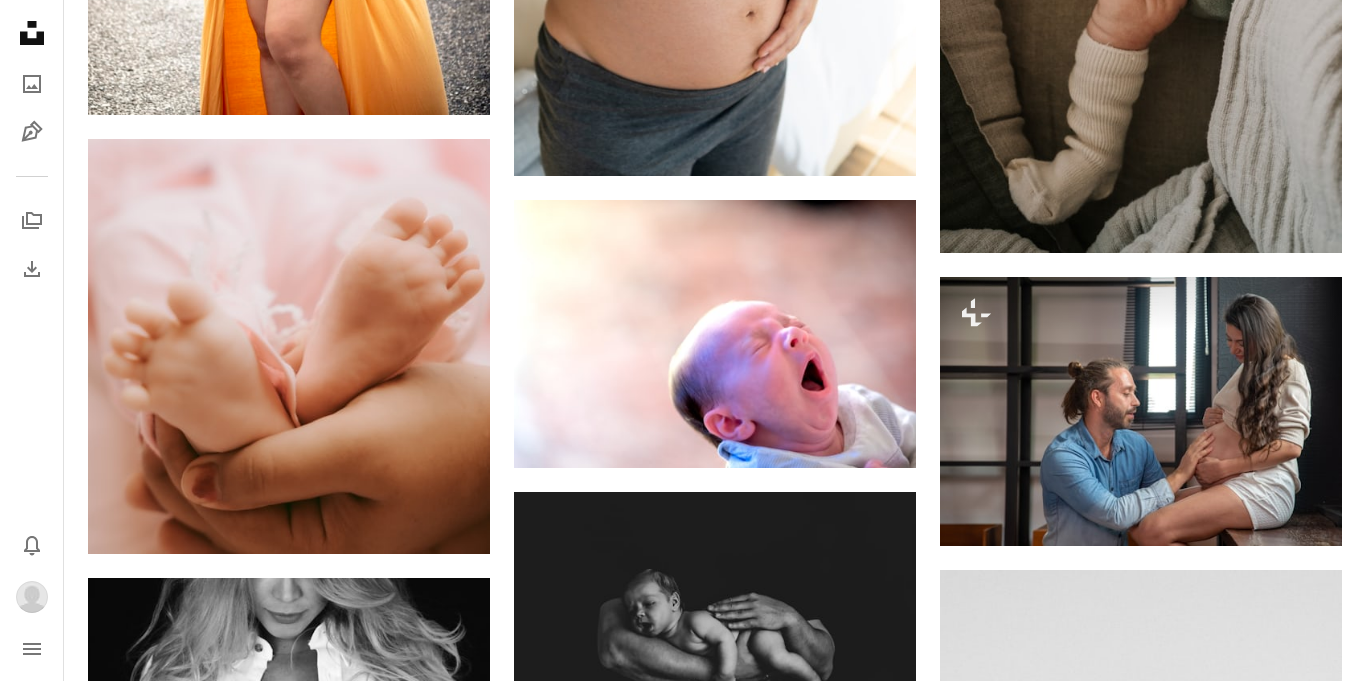 scroll, scrollTop: 82600, scrollLeft: 0, axis: vertical 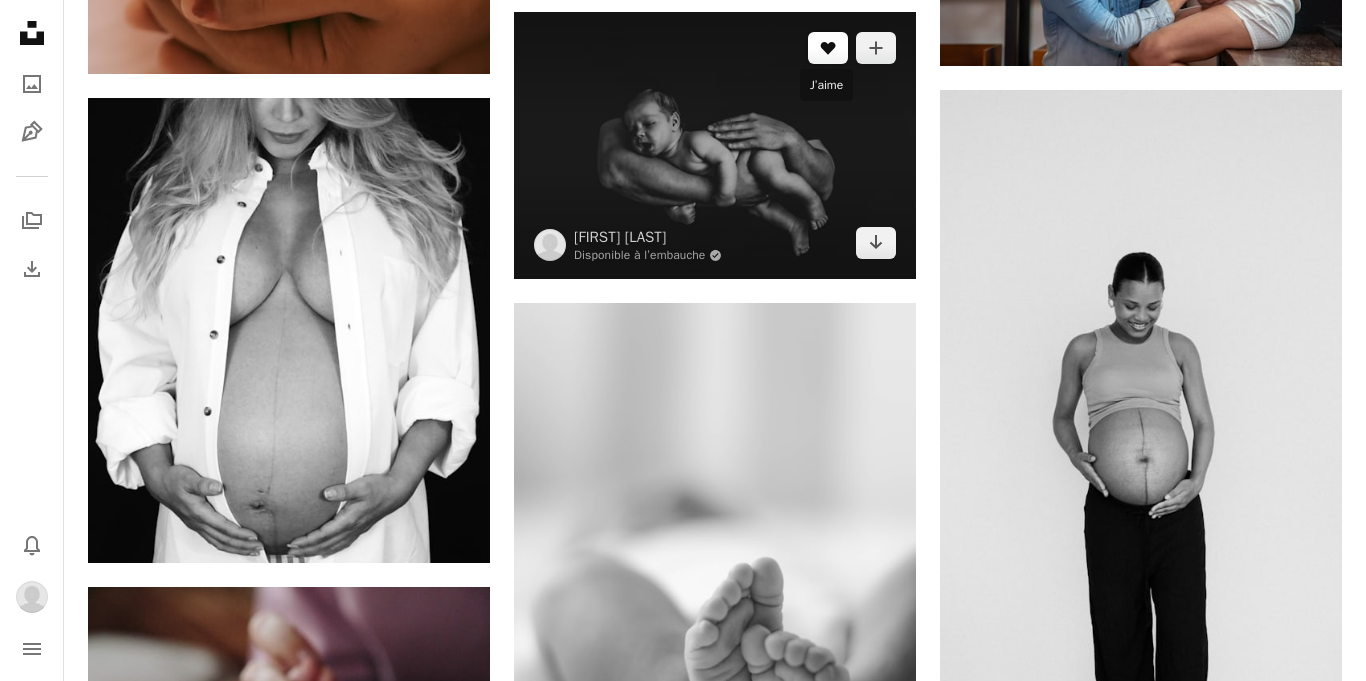 click 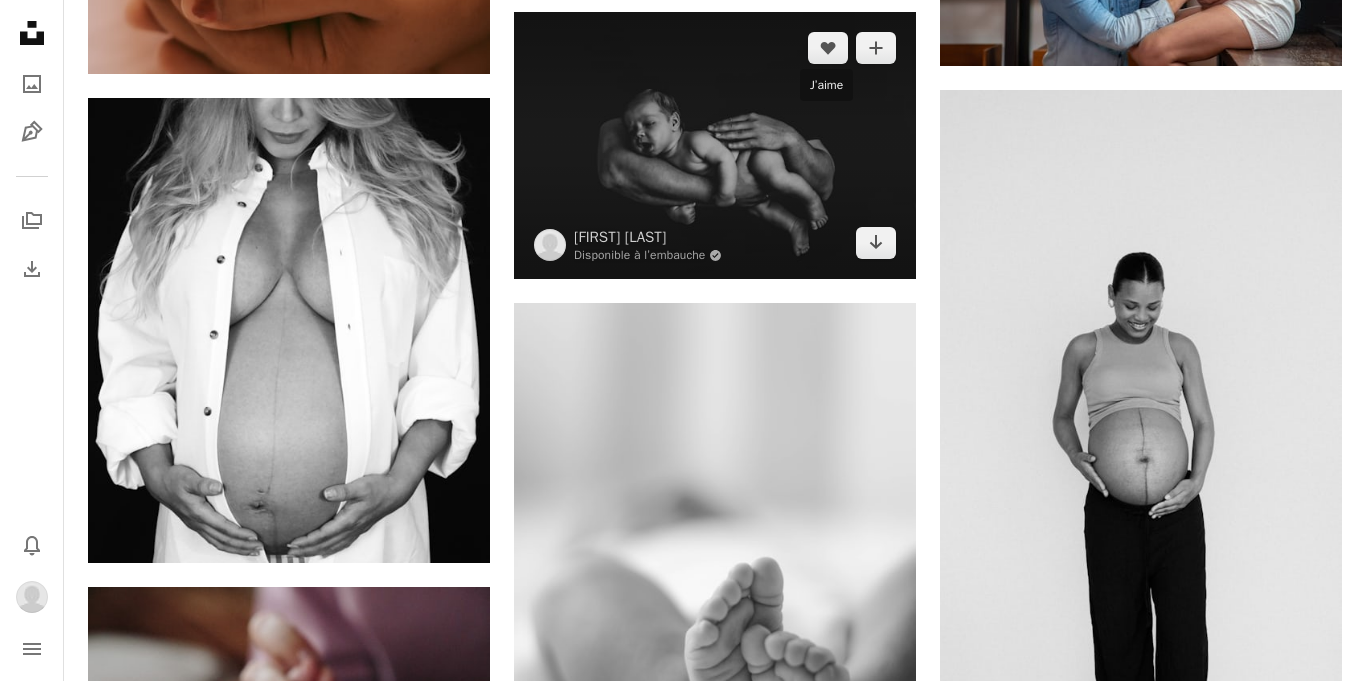click on "Arrow pointing down" 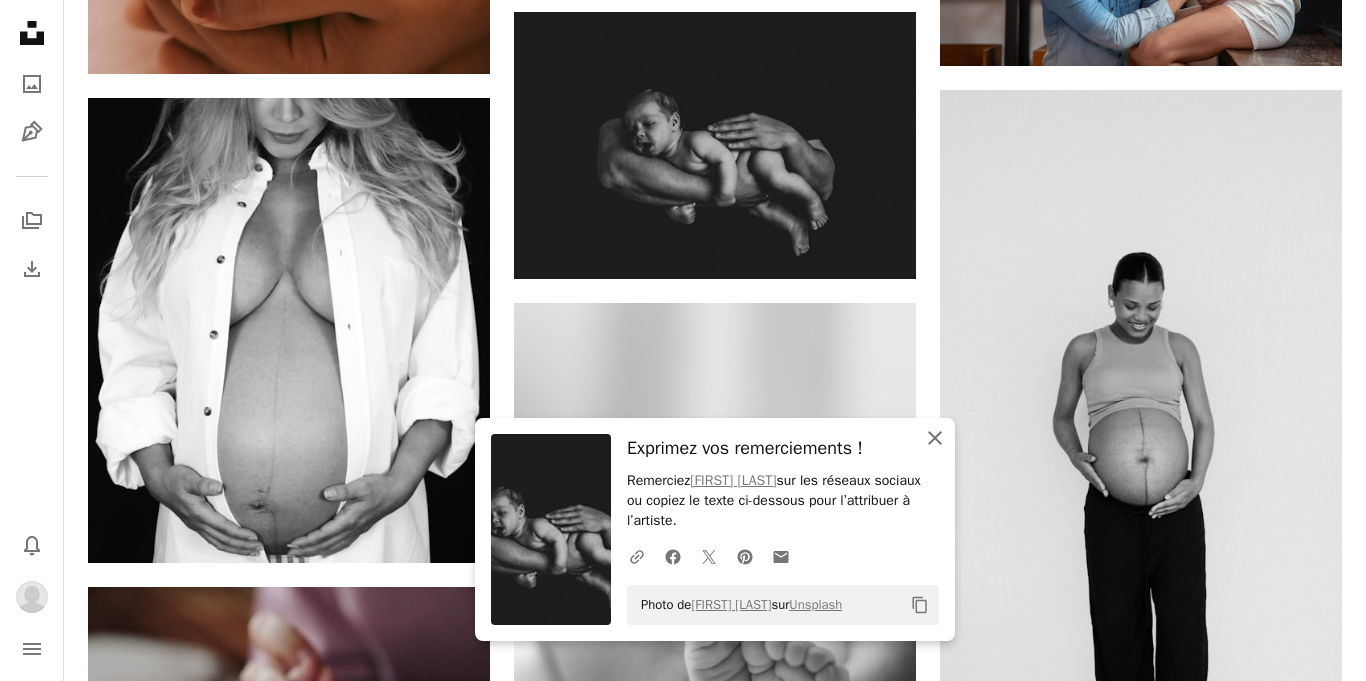 click 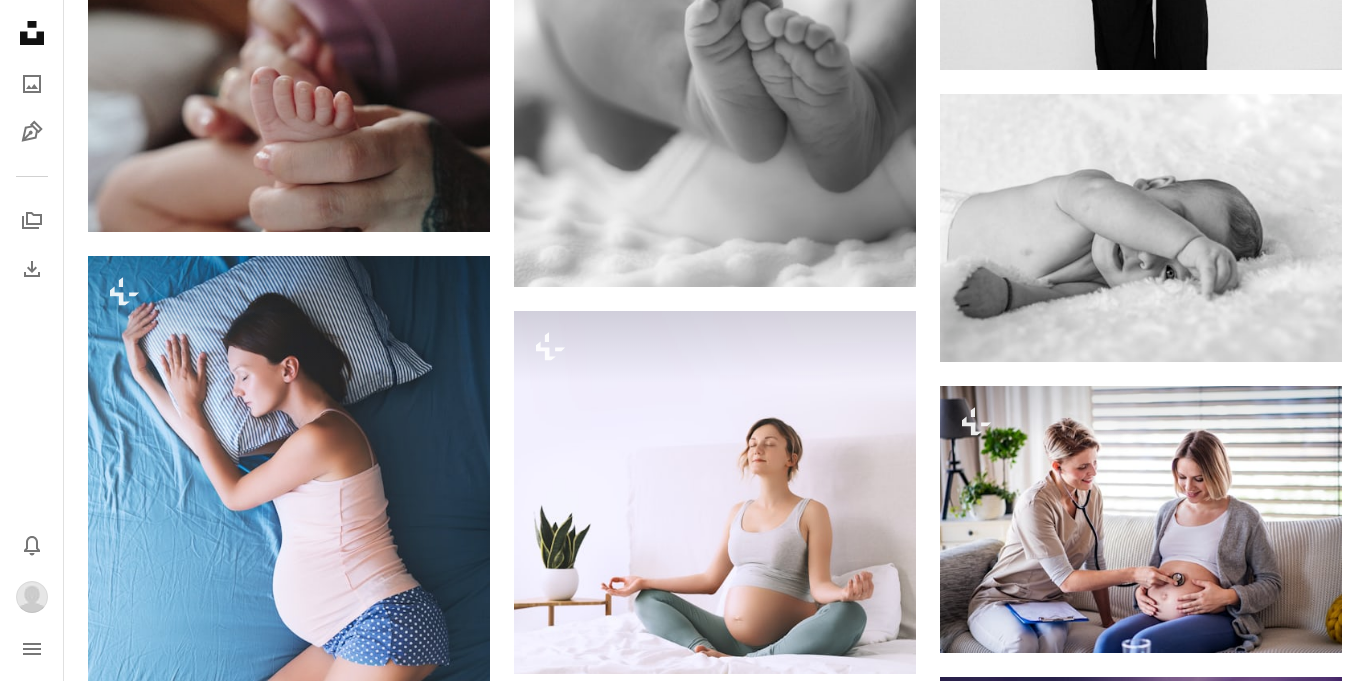 scroll, scrollTop: 83360, scrollLeft: 0, axis: vertical 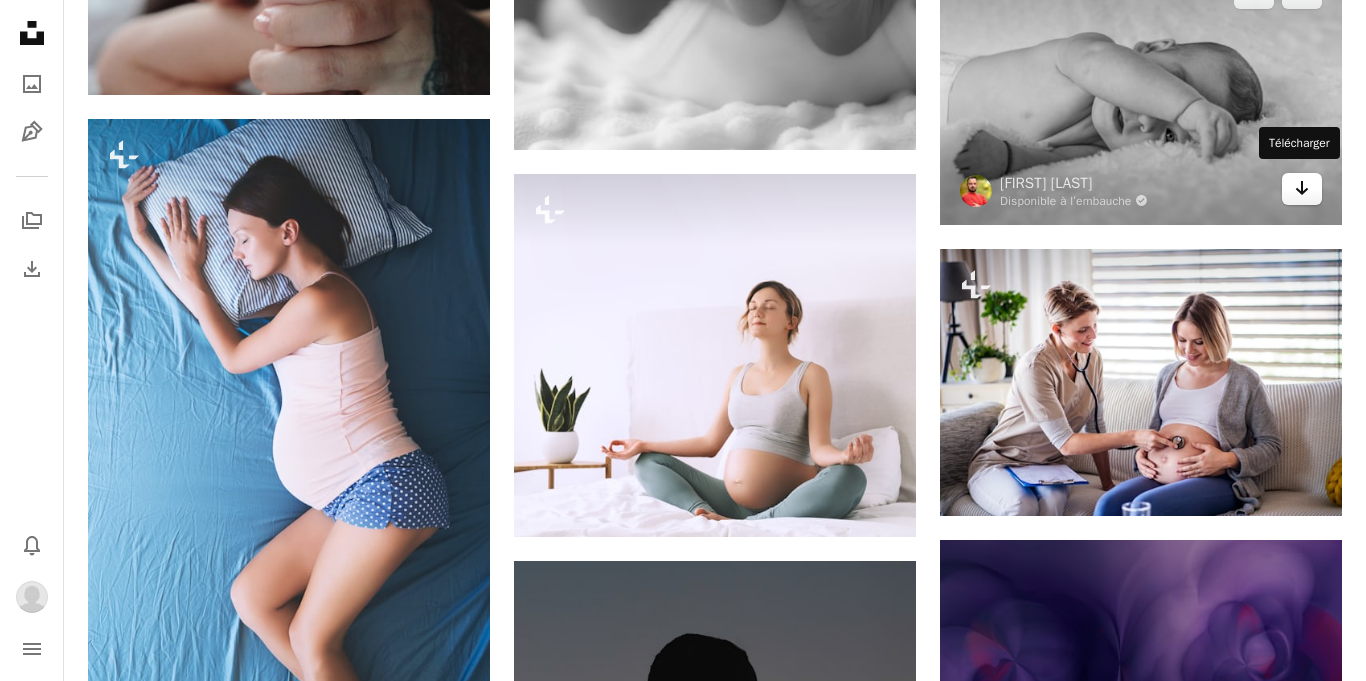 click on "Arrow pointing down" 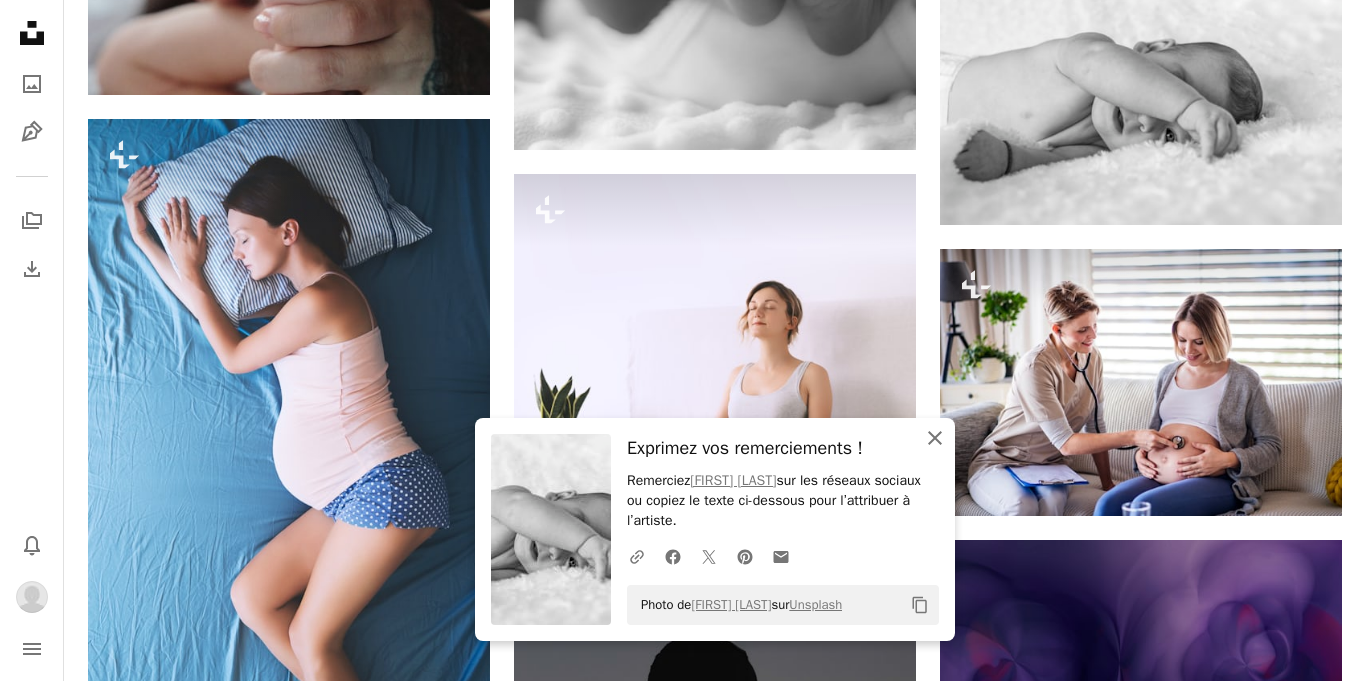 click on "An X shape" 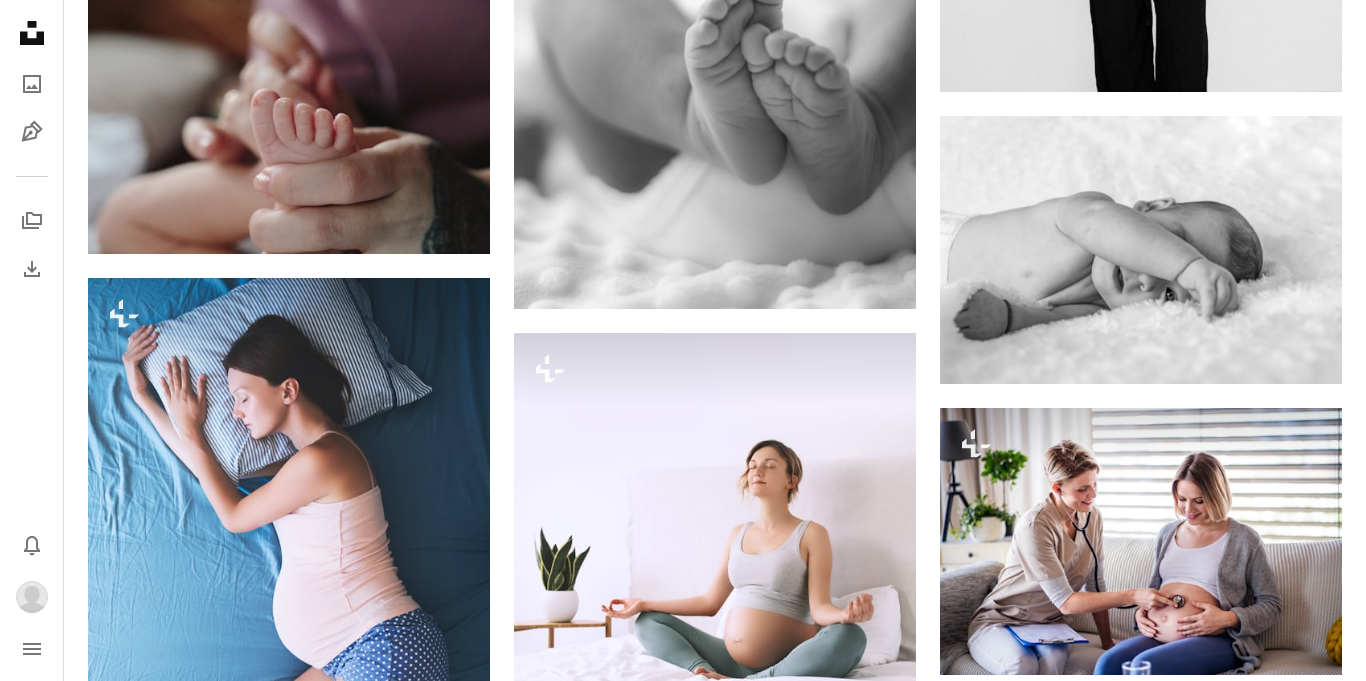 scroll, scrollTop: 83200, scrollLeft: 0, axis: vertical 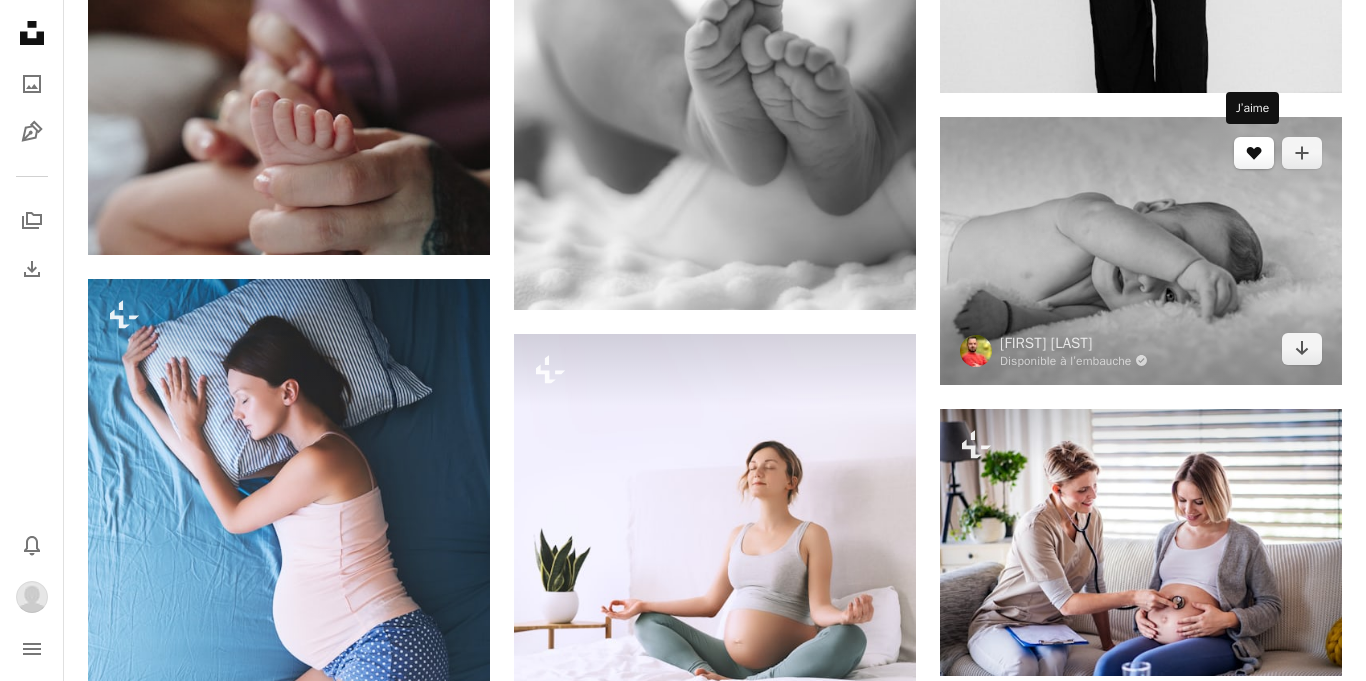 click 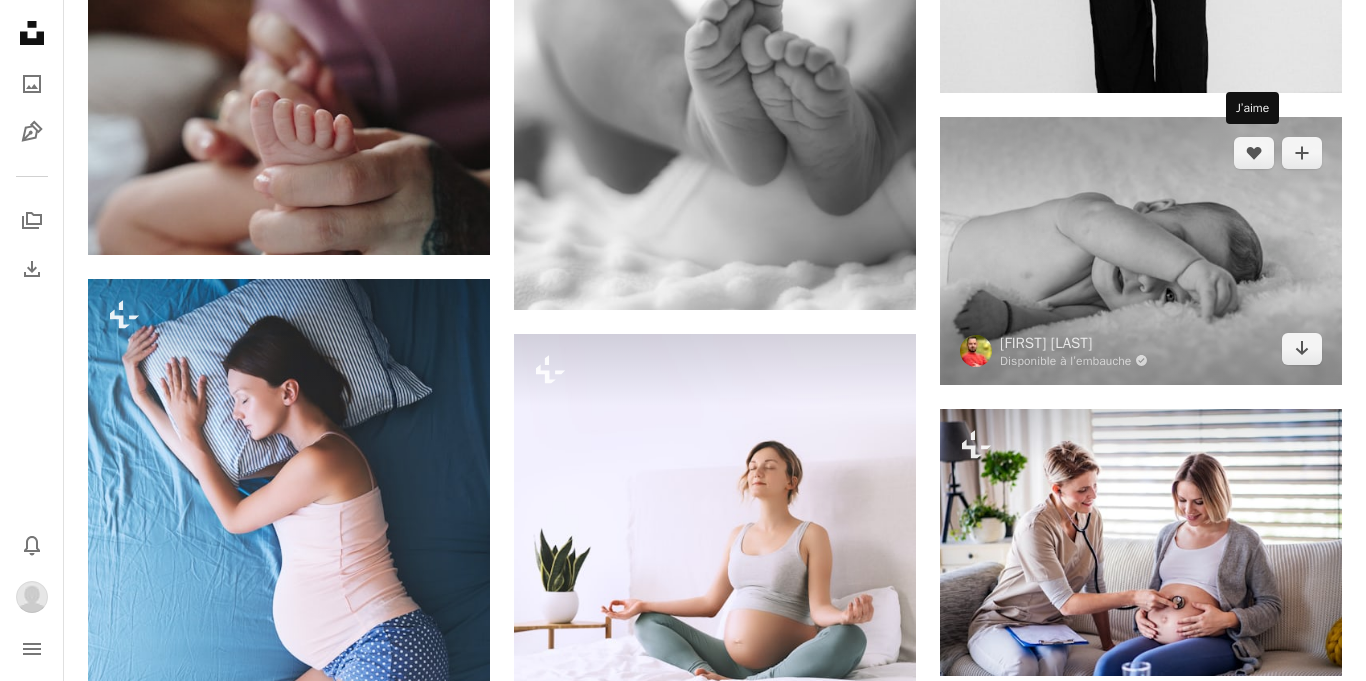 type 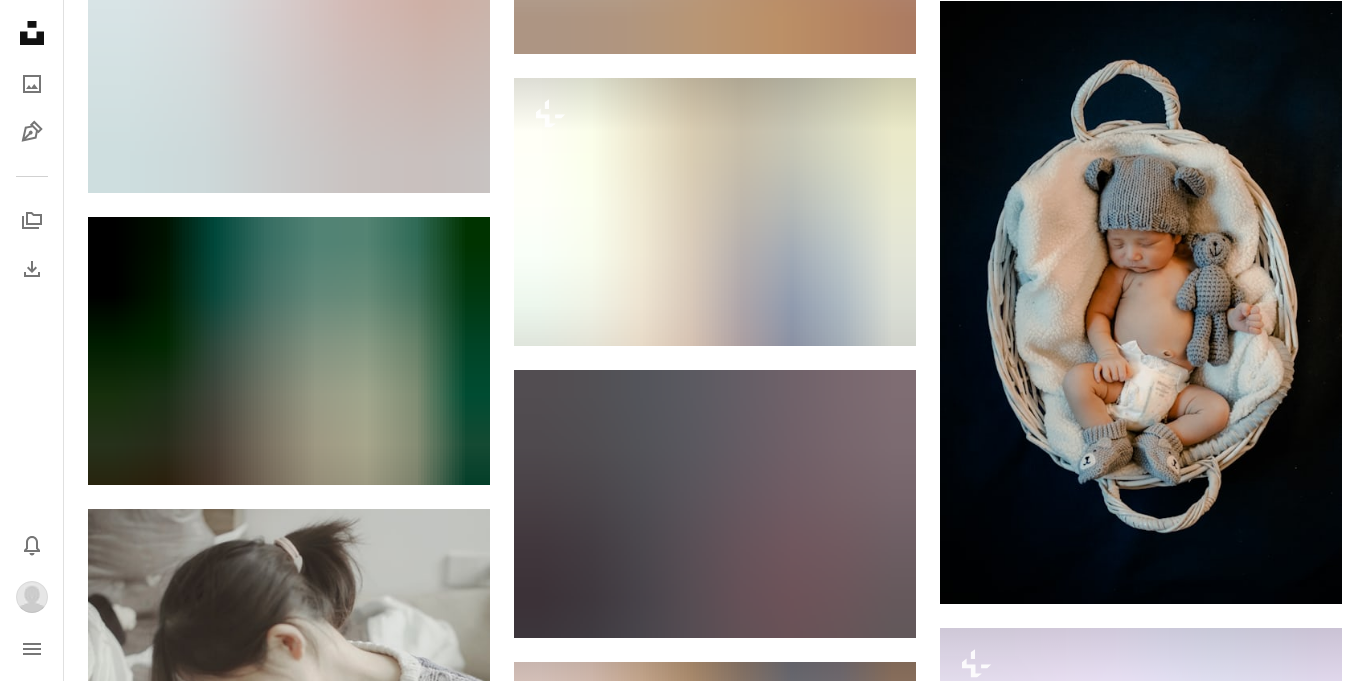 scroll, scrollTop: 87240, scrollLeft: 0, axis: vertical 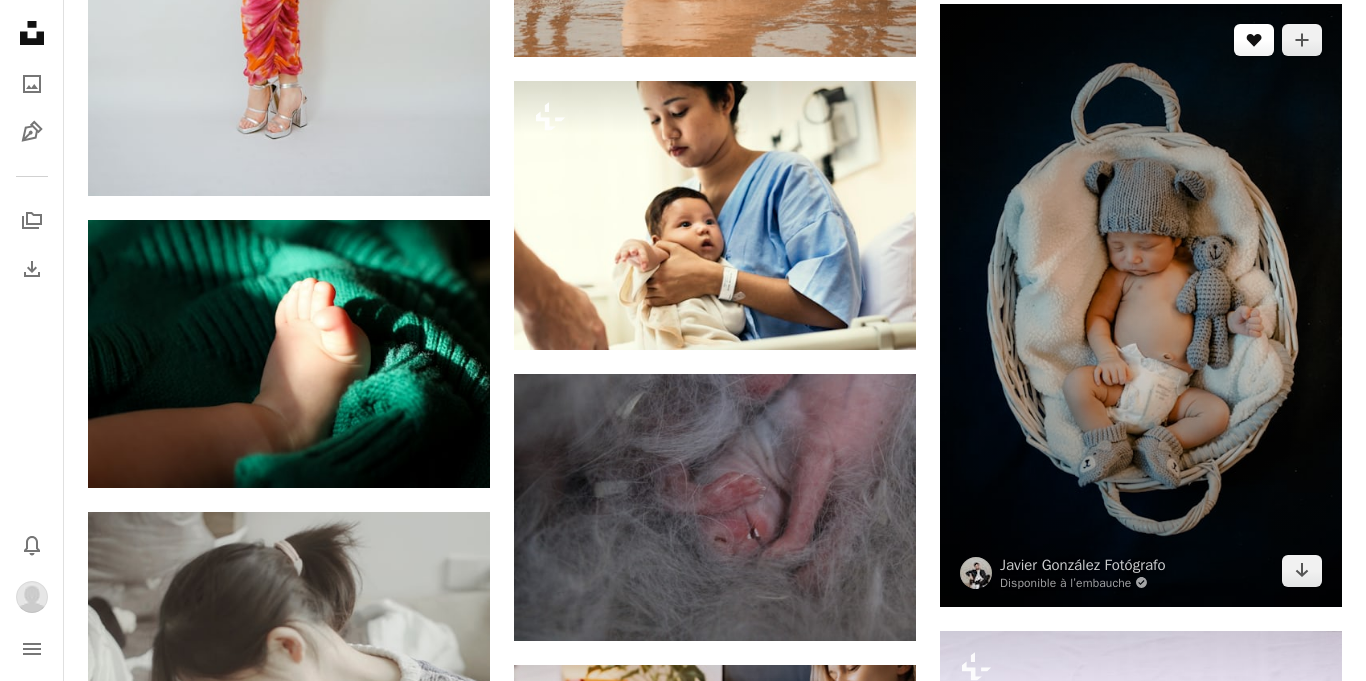 click on "A heart" 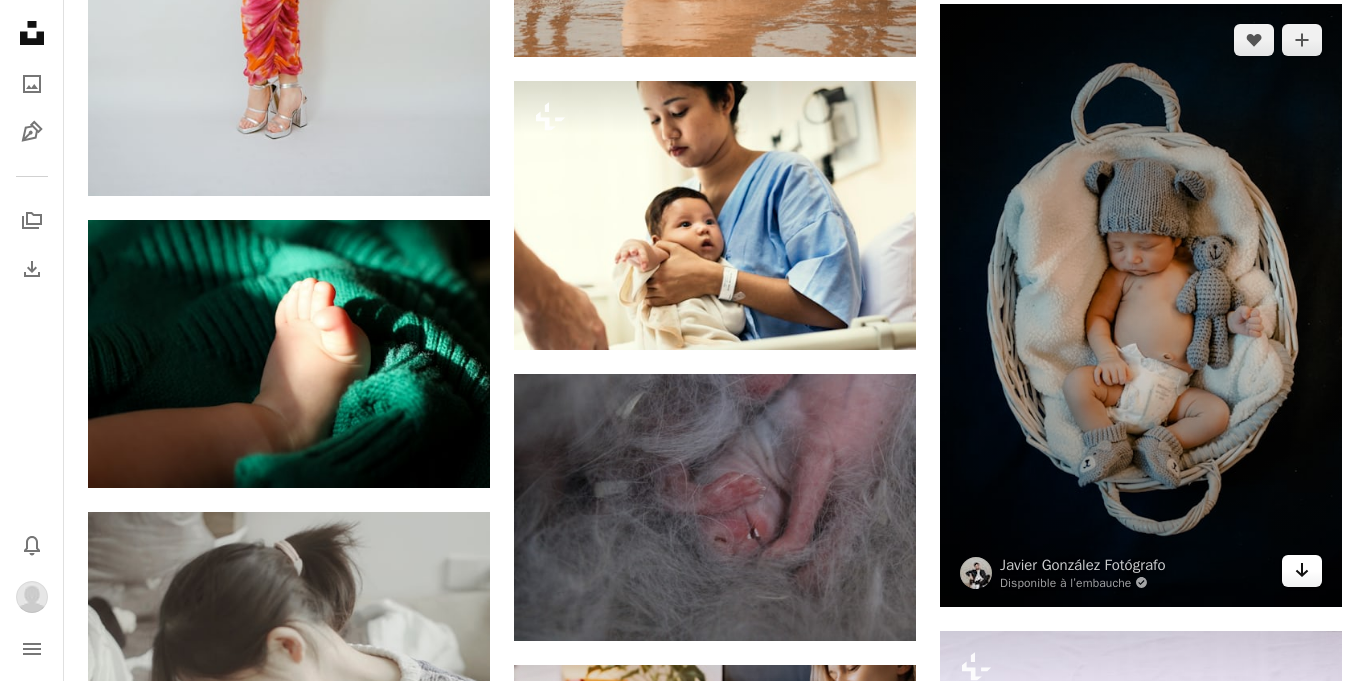 click on "Arrow pointing down" 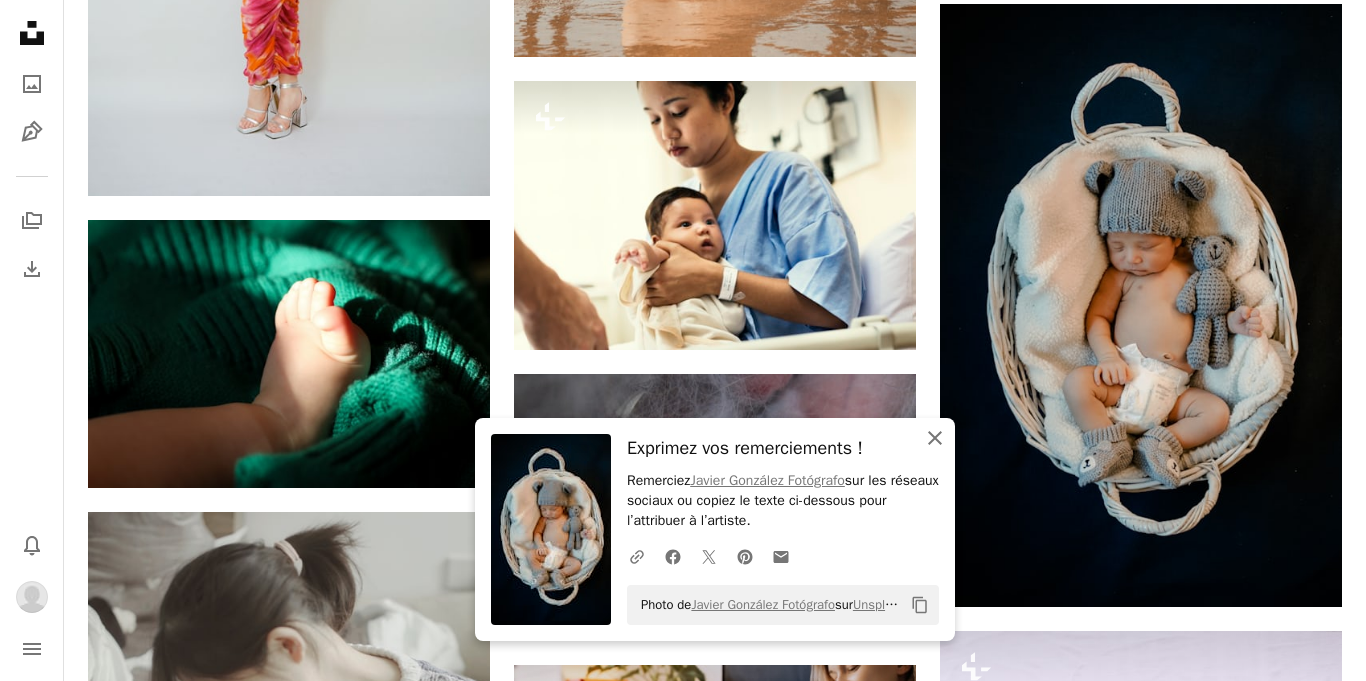 click on "An X shape" 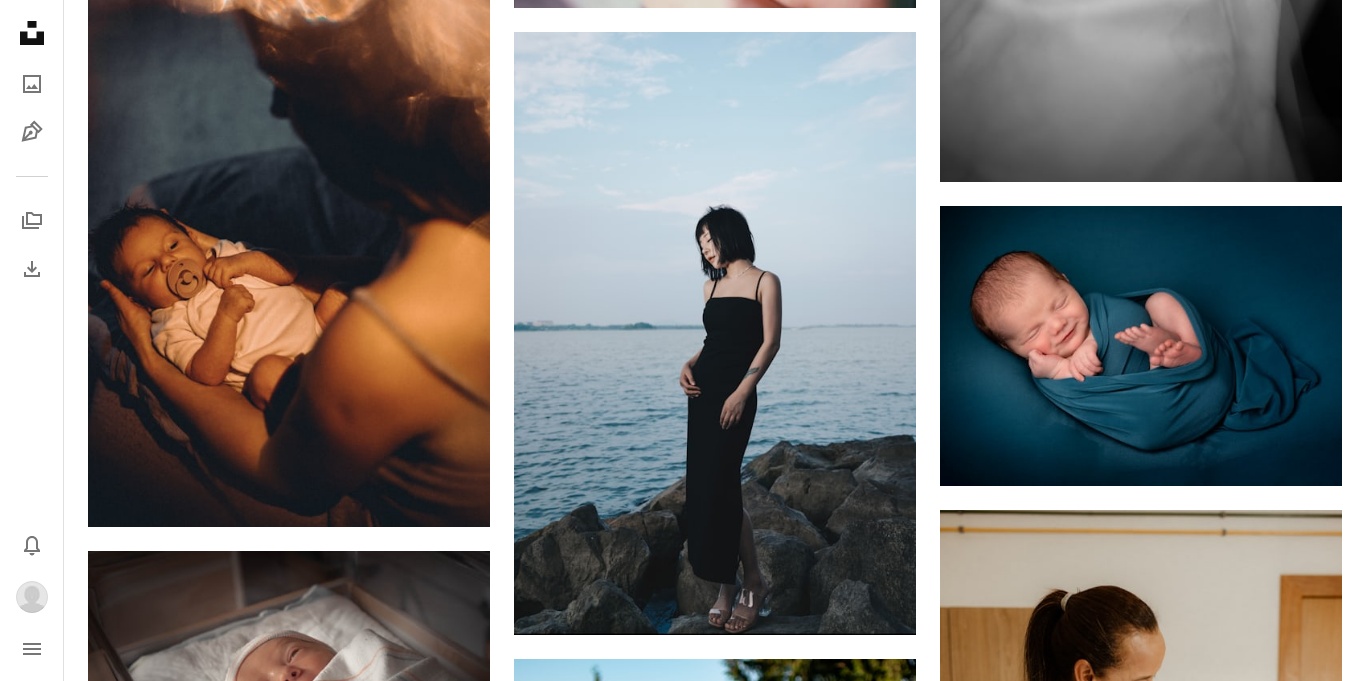 scroll, scrollTop: 100040, scrollLeft: 0, axis: vertical 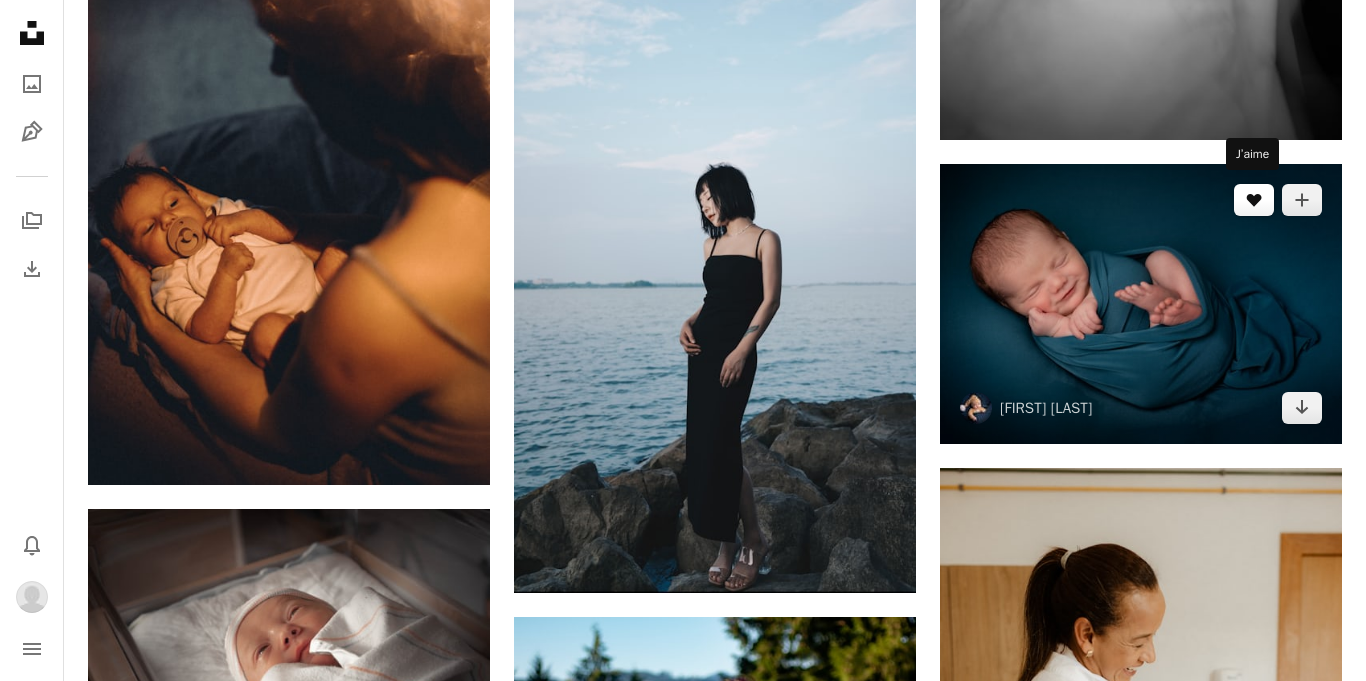 click on "A heart" 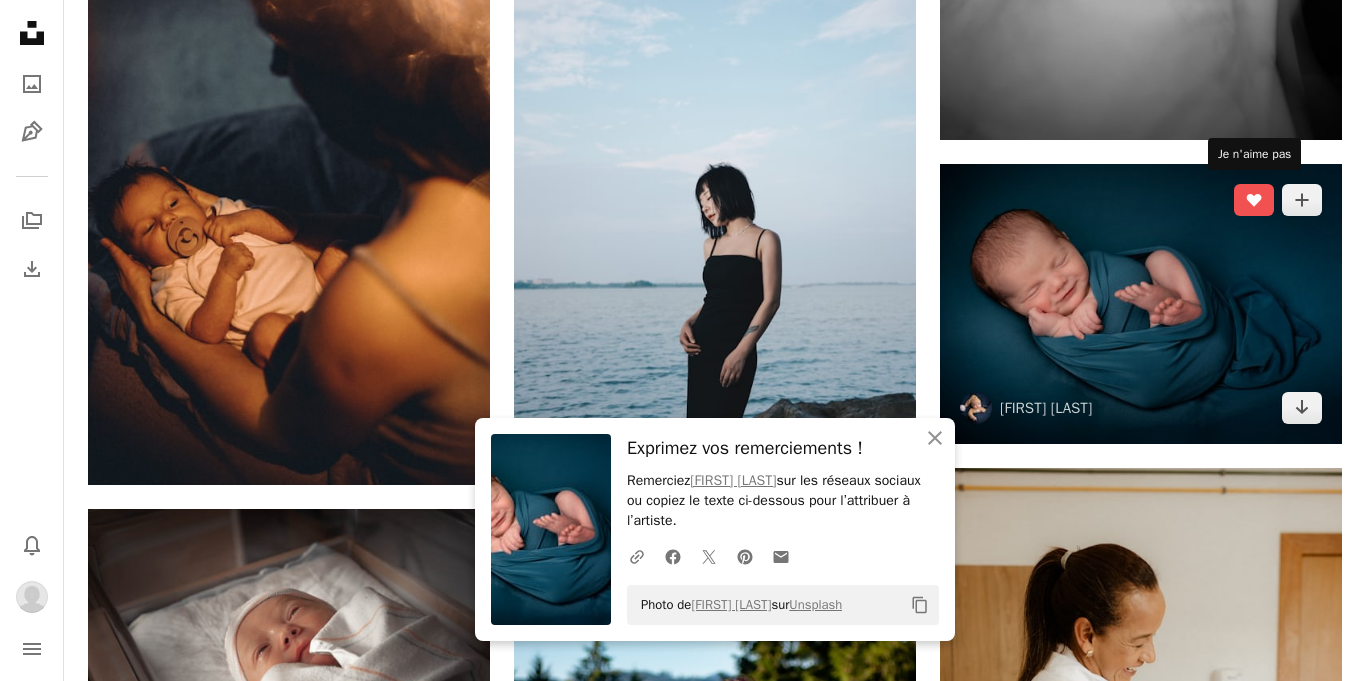 click 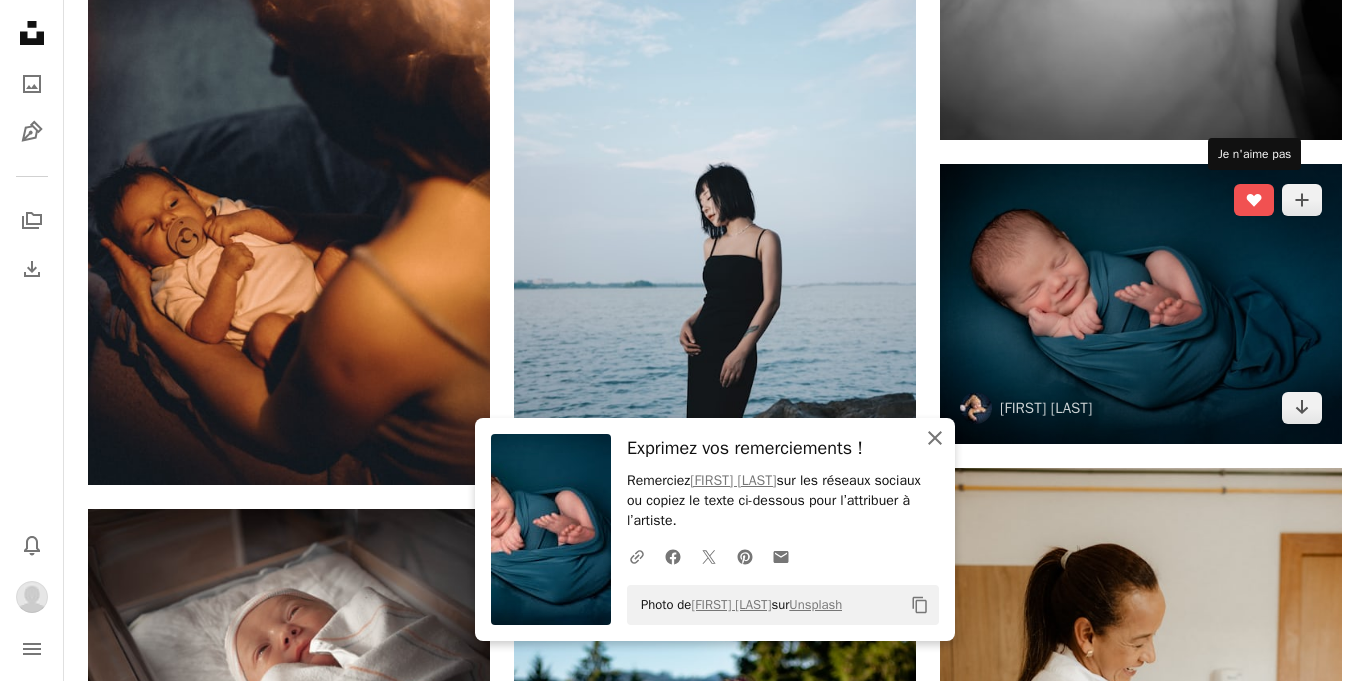 click on "An X shape Fermer" at bounding box center [935, 438] 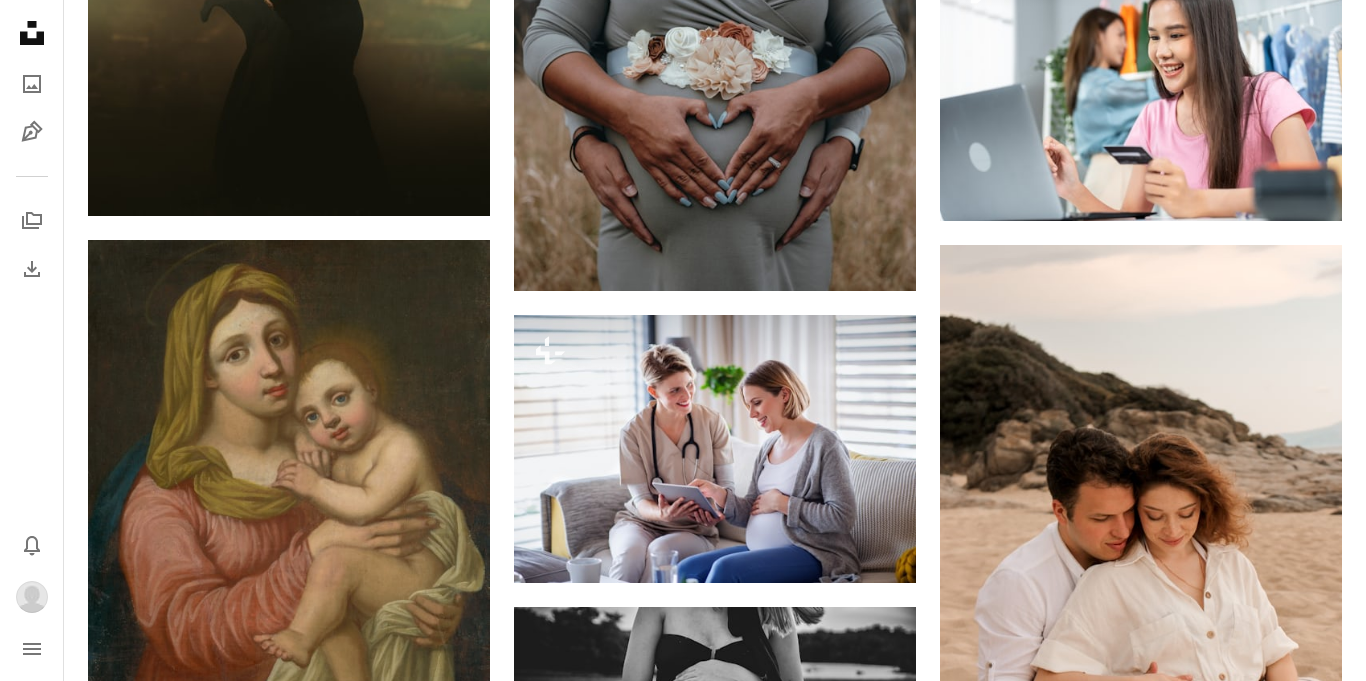 scroll, scrollTop: 120800, scrollLeft: 0, axis: vertical 